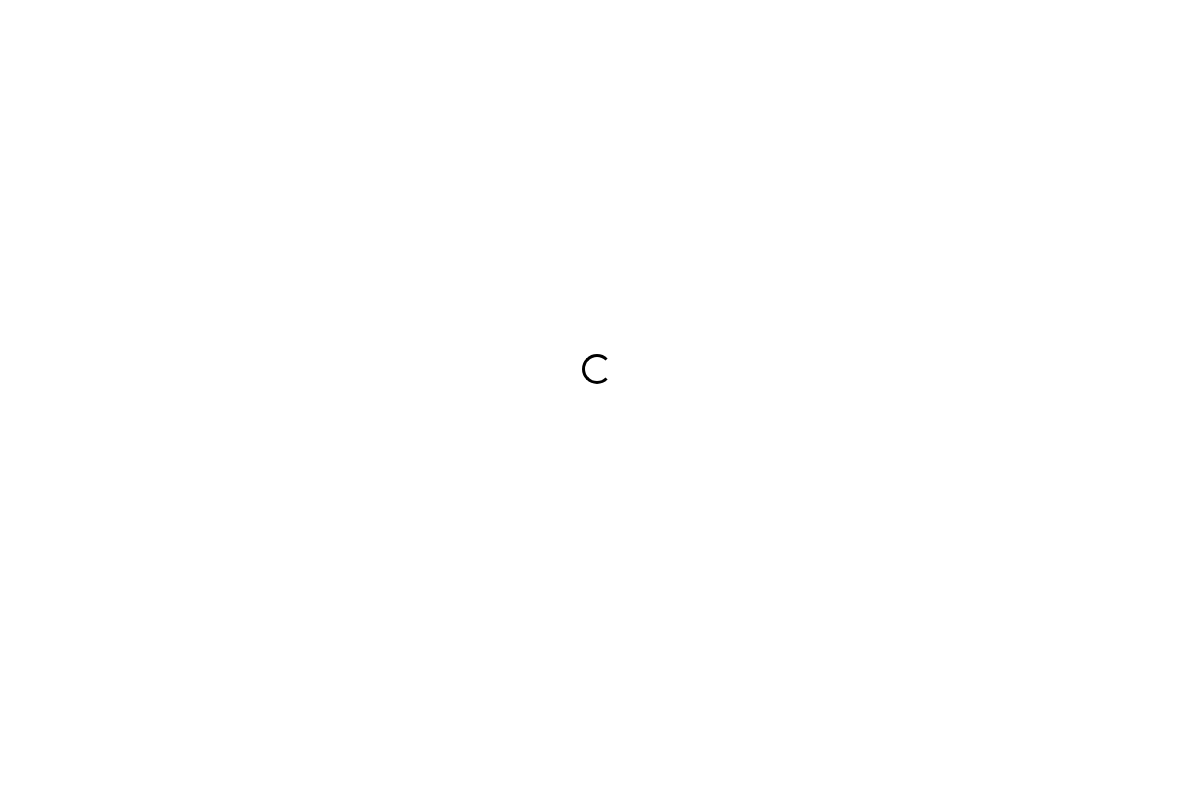 scroll, scrollTop: 0, scrollLeft: 0, axis: both 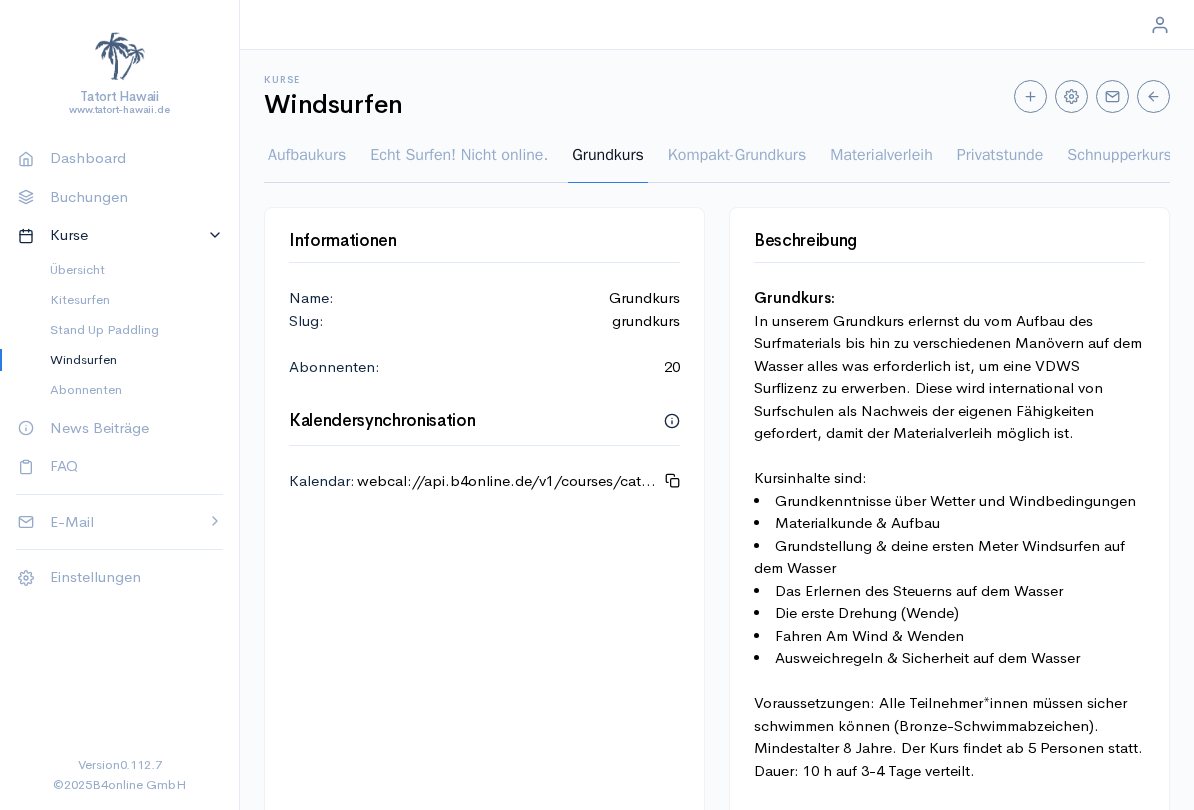 click on "Kitesurfen" at bounding box center (128, 300) 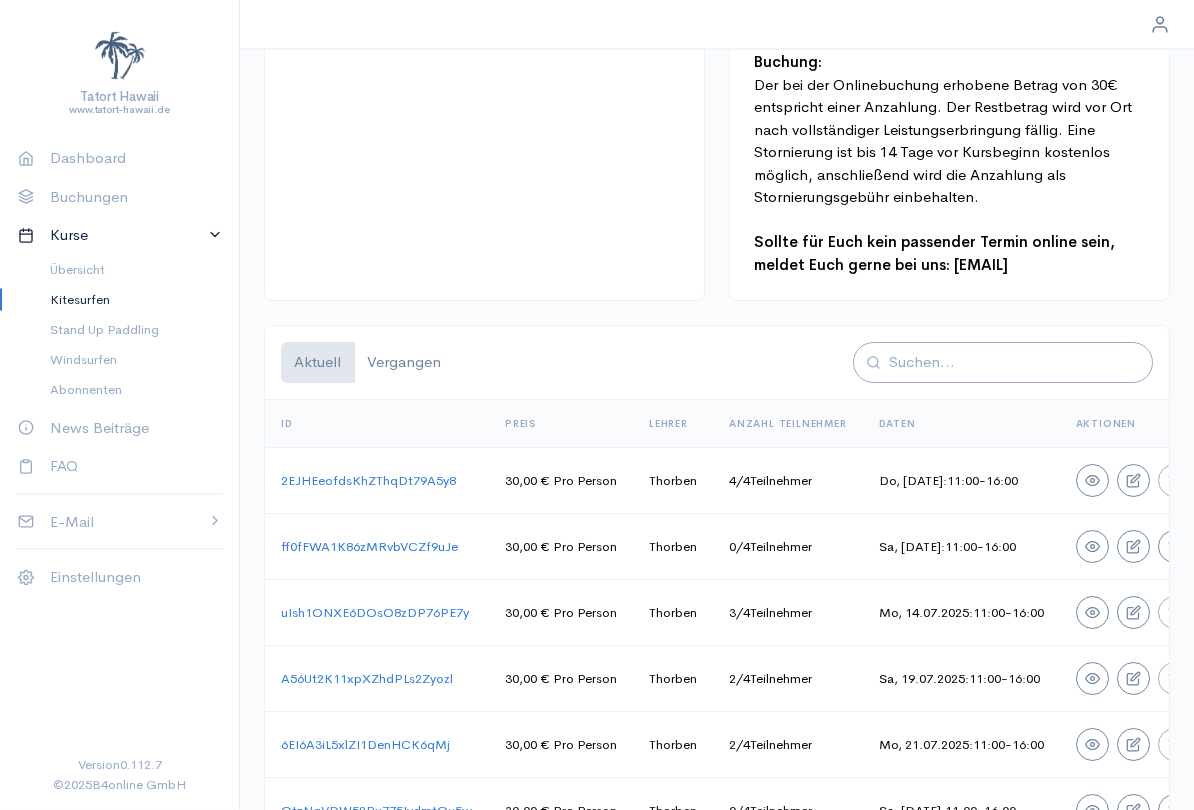scroll, scrollTop: 1001, scrollLeft: 0, axis: vertical 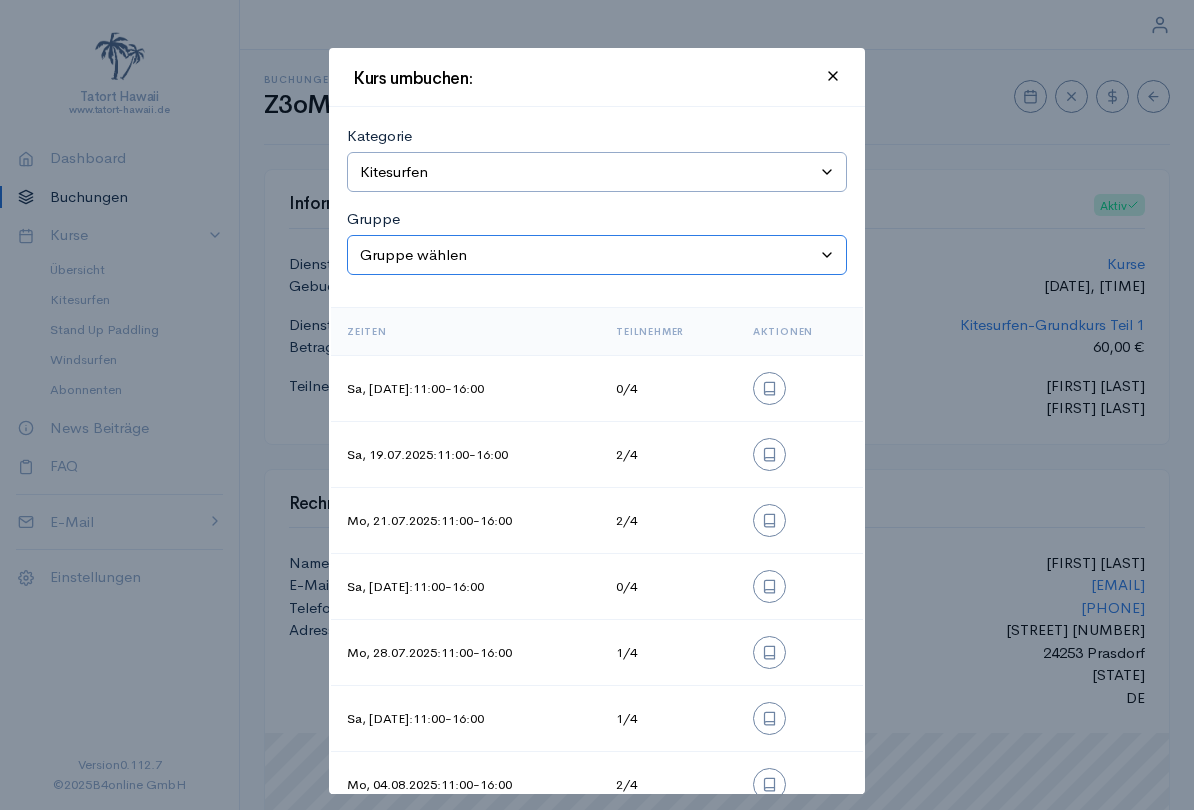 click on "Gruppe wählen Grundkurs Teil 1 Grundkurs Teil 2 Privatstunden Semi-Privatstunden (2 Personen) Theorieeinheit inklusive VDWS-Lizenz X Einsteiger Kitesurf-Camp kompakt 2 Tage X Einsteiger Kitesurfcamp intensiv 4 Tage" at bounding box center [597, 255] 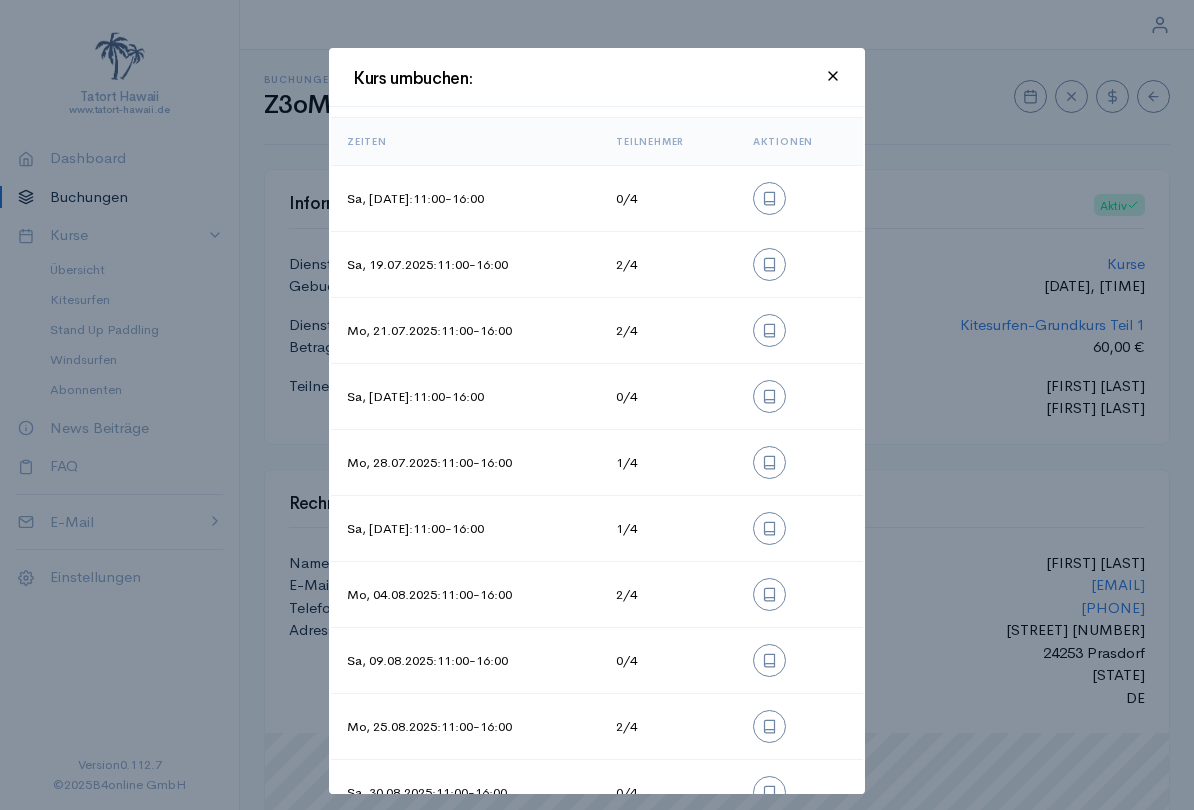 scroll, scrollTop: 191, scrollLeft: 0, axis: vertical 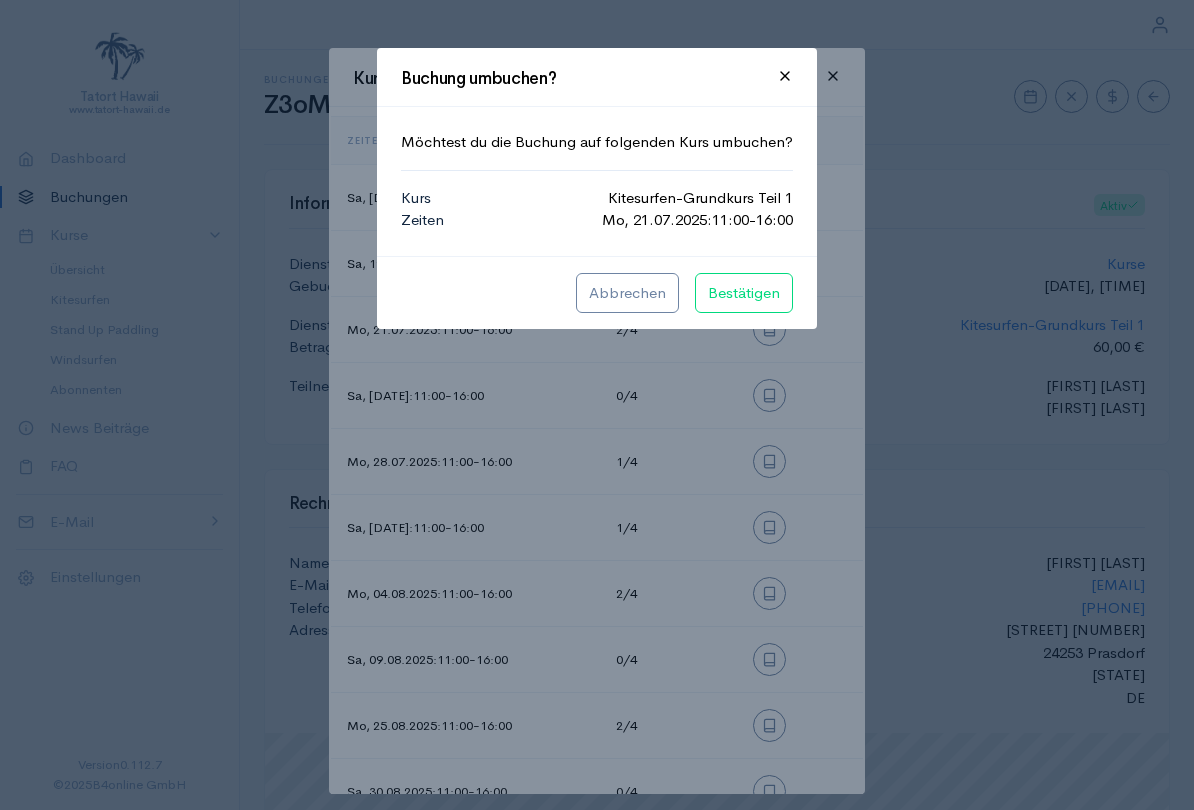 click on "Bestätigen" at bounding box center [744, 293] 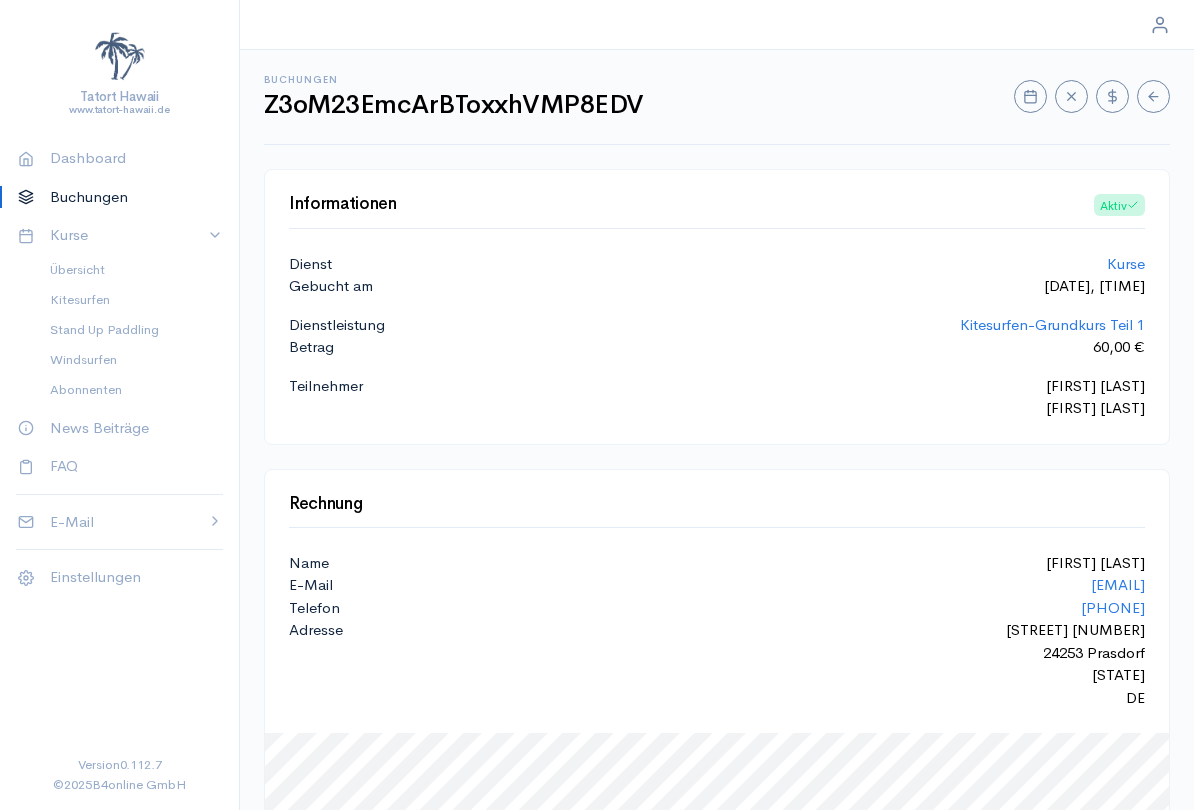 click on "Buchungen Z3oM23EmcArBToxxhVMP8EDV Informationen Aktiv  Dienst Kurse Gebucht am [DATE], [TIME] Dienstleistung Kitesurfen  -  Grundkurs Teil 1 Betrag 60,00 € Teilnehmer [FIRST] [LAST] [FIRST] [LAST] Rechnung Name [FIRST] [LAST] E-Mail [EMAIL] Telefon [PHONE] Adresse [STREET] [NUMBER] [POSTAL_CODE]   [CITY] [STATE] DE A Aktivität Buchungsinformationen aktualisiert Die Buchung wurde von [FIRST] bearbeitet.  Vor 1 Sekunden Buchung wurde aktiv Die Buchung wurde als aktiv markiert Vor 2 Wochen Buchung wurde veranlasst Die Buchungsdaten wurden hinterlegt Vor 2 Wochen" at bounding box center [597, 647] 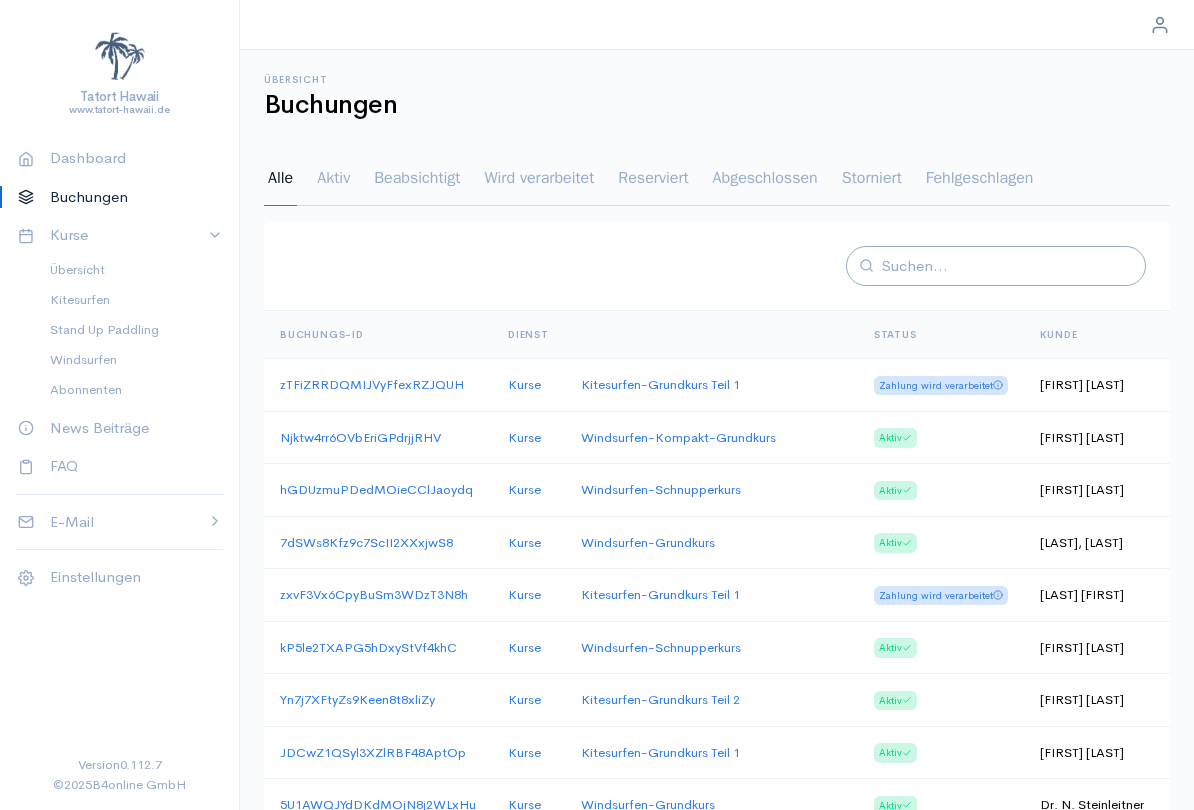 click on "Kurse" at bounding box center (120, 235) 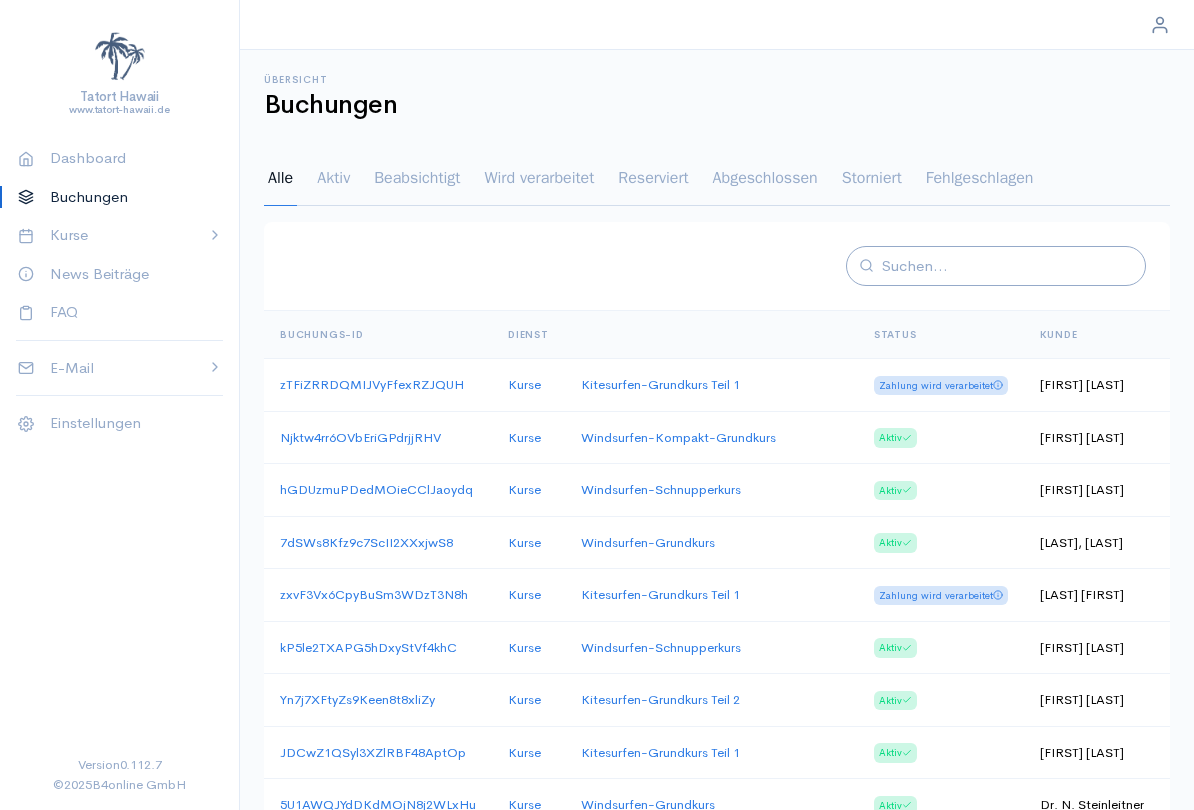 click on "Kurse" at bounding box center [120, 235] 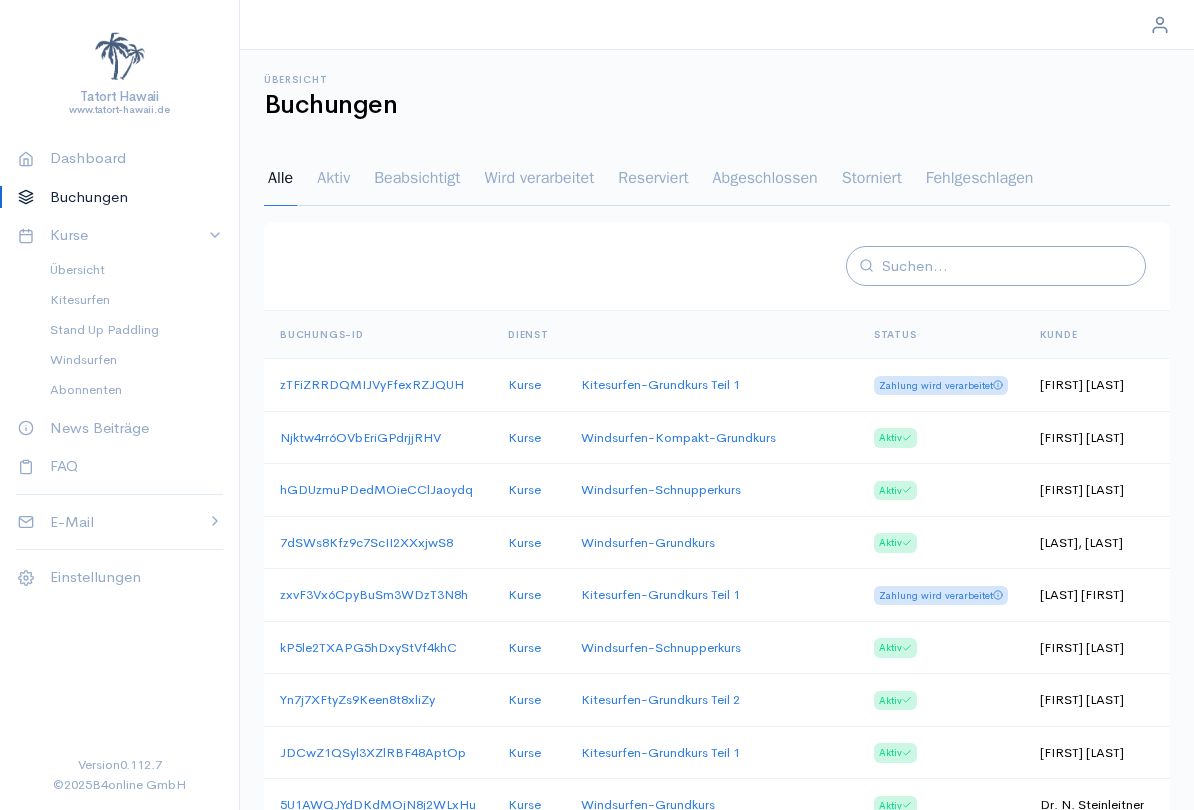 click on "Übersicht" at bounding box center (128, 270) 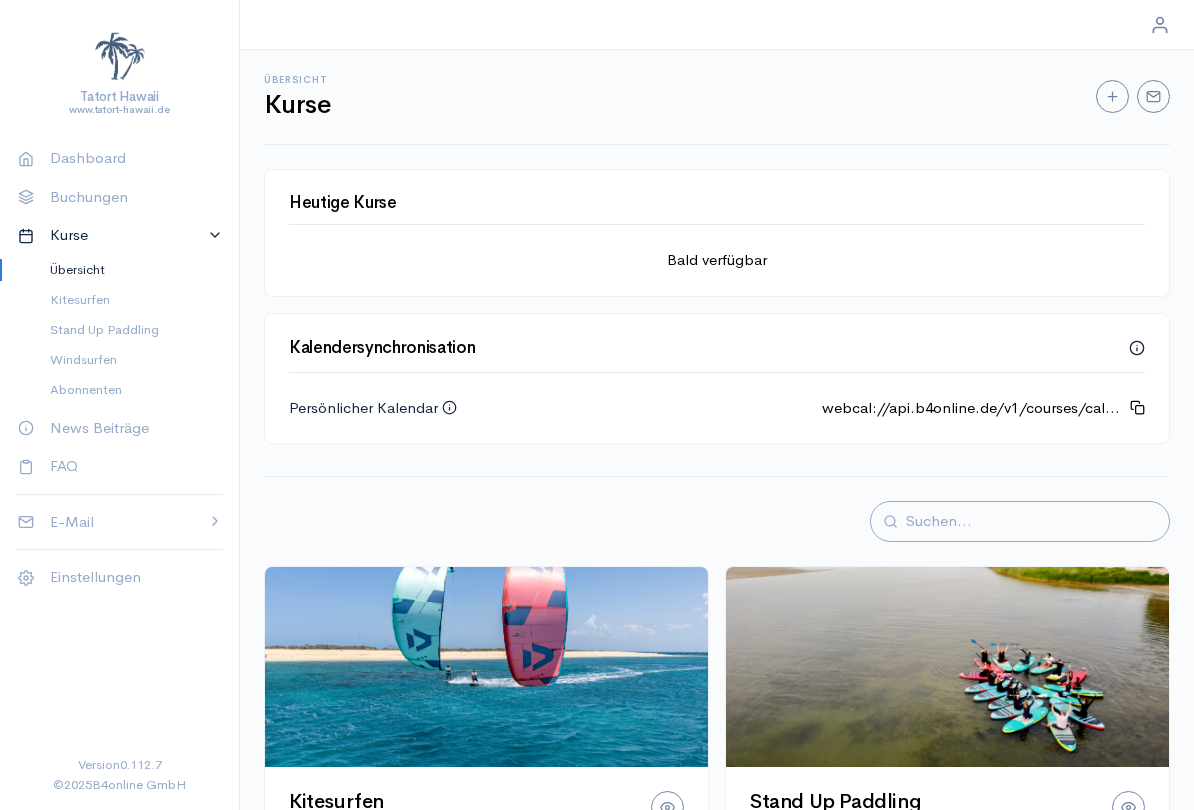click on "Kitesurfen" at bounding box center (128, 300) 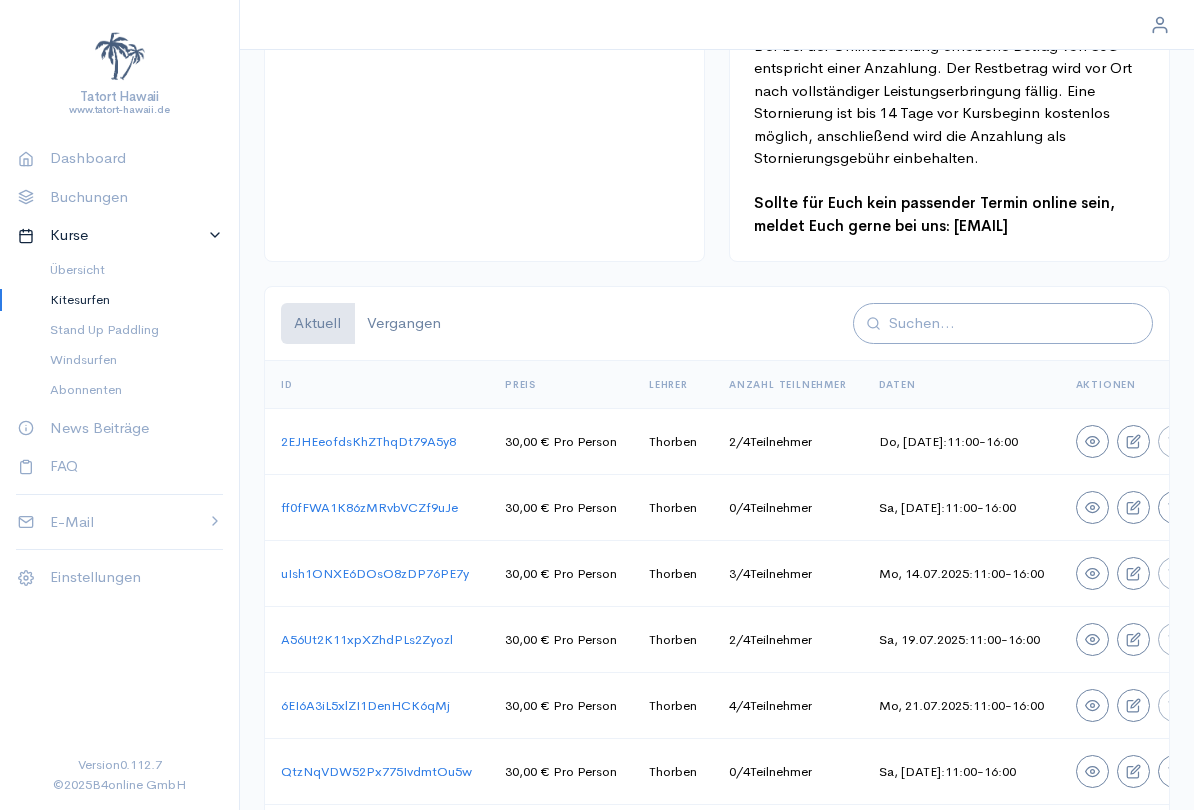 scroll, scrollTop: 1043, scrollLeft: 0, axis: vertical 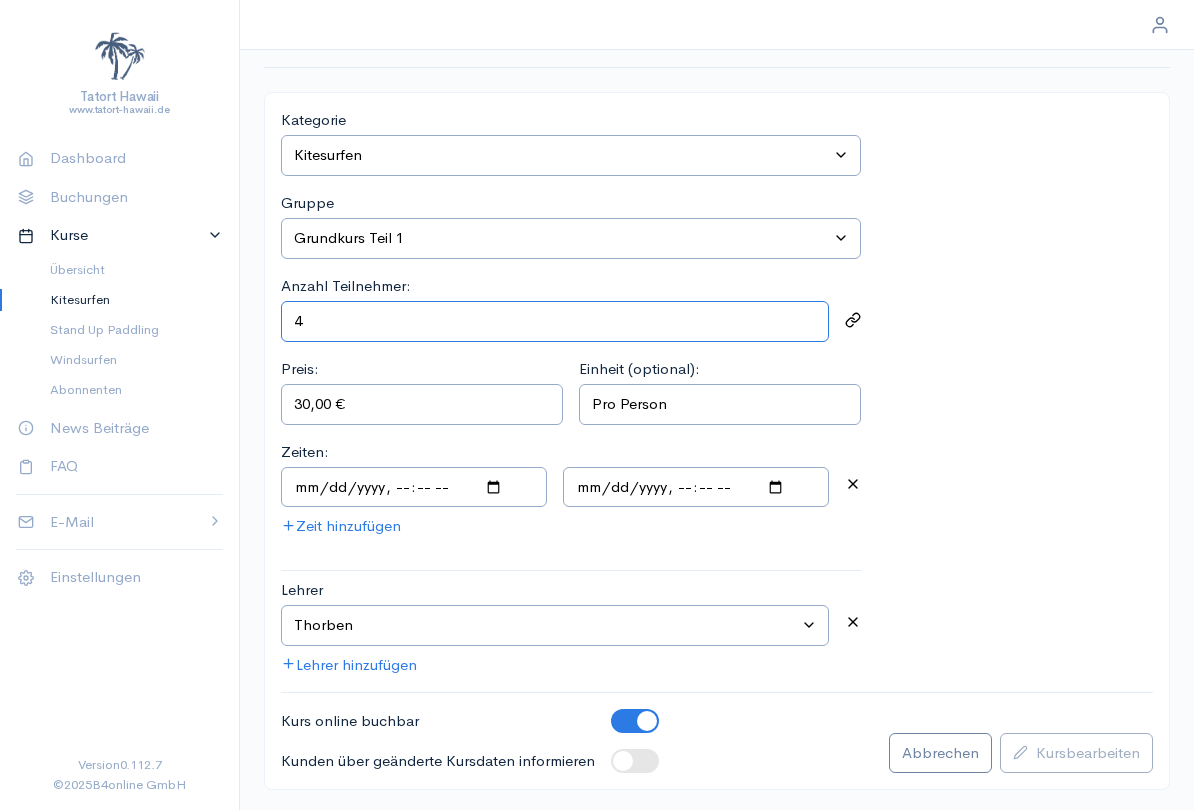 click on "4" at bounding box center (555, 321) 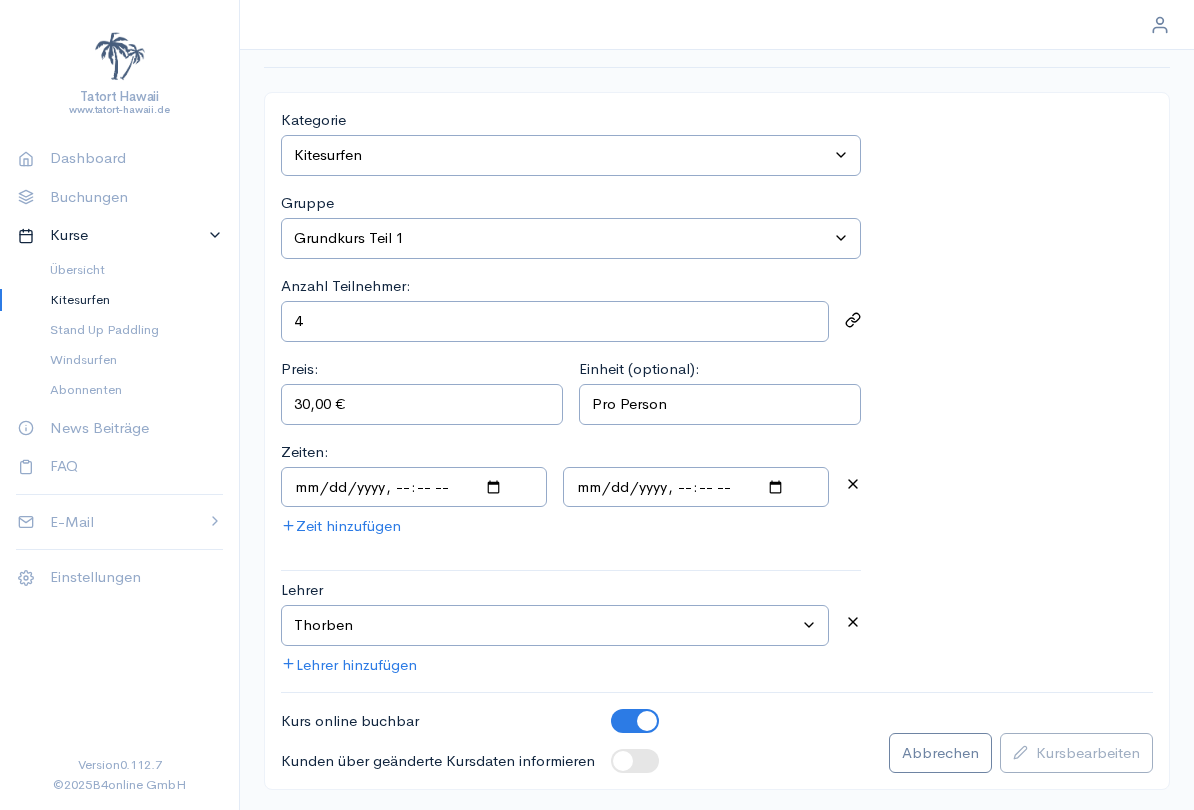 click on "Kategorie Kategorie auswählen Kitesurfen Stand Up Paddling  Windsurfen Gruppe Gruppe auswählen Grundkurs Teil 2 Privatstunden Semi-Privatstunden (2 Personen) Grundkurs Teil 1 Theorieeinheit inklusive VDWS-Lizenz X Einsteiger Kitesurfcamp intensiv 4 Tage X Einsteiger Kitesurf-Camp kompakt 2 Tage Anzahl Teilnehmer: 4 Preis: 30,00 € Einheit (optional): Pro Person Zeiten:  Zeit hinzufügen Lehrer Lehrer auswählen [FIRST] [LAST] [FIRST] [LAST] [FIRST] [LAST] [FIRST] [LAST] [FIRST] [LAST] [FIRST] [LAST] [FIRST] [LAST] [FIRST] [LAST] [FIRST] [LAST] [FIRST] [LAST] [FIRST] [LAST] [FIRST] [LAST] [FIRST] [LAST] [FIRST] [LAST] [FIRST] [LAST] [FIRST] [LAST] Lehrer hinzufügen Kurs online buchbar Kunden über geänderte Kursdaten informieren   Abbrechen Kurs  bearbeiten" at bounding box center (717, 441) 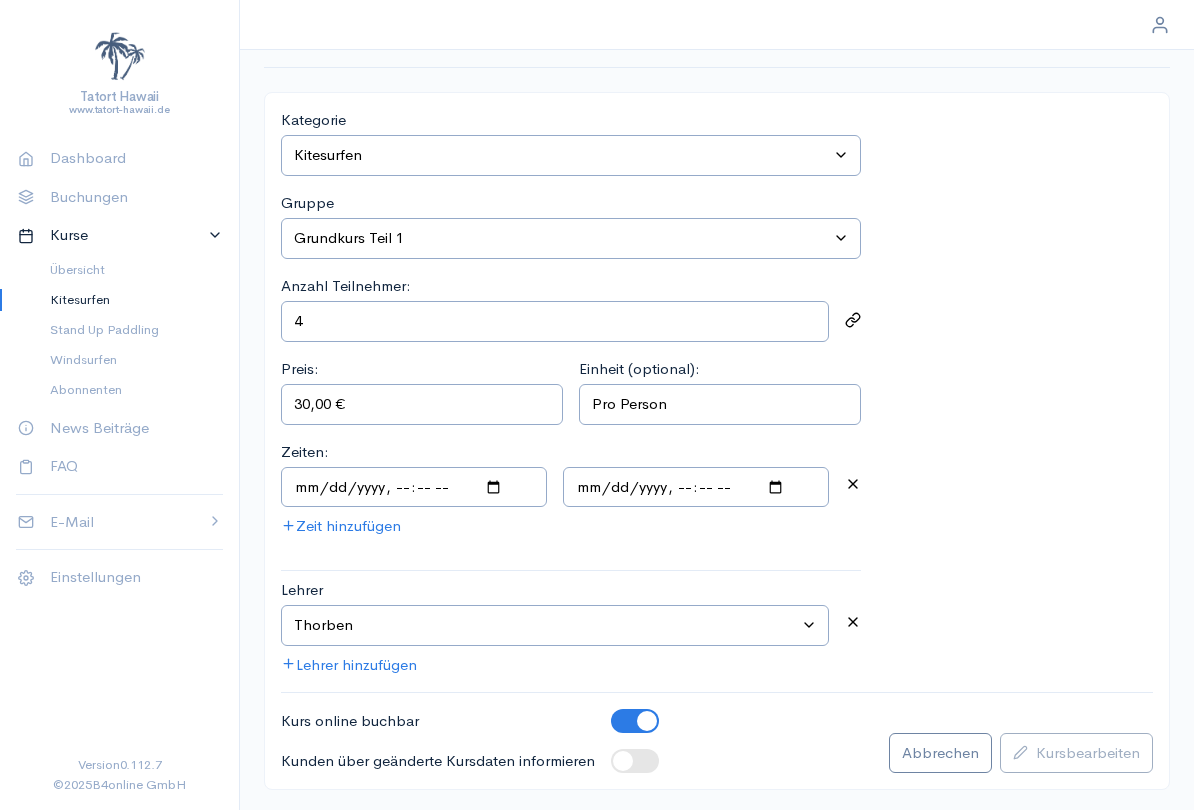 click at bounding box center [647, 721] 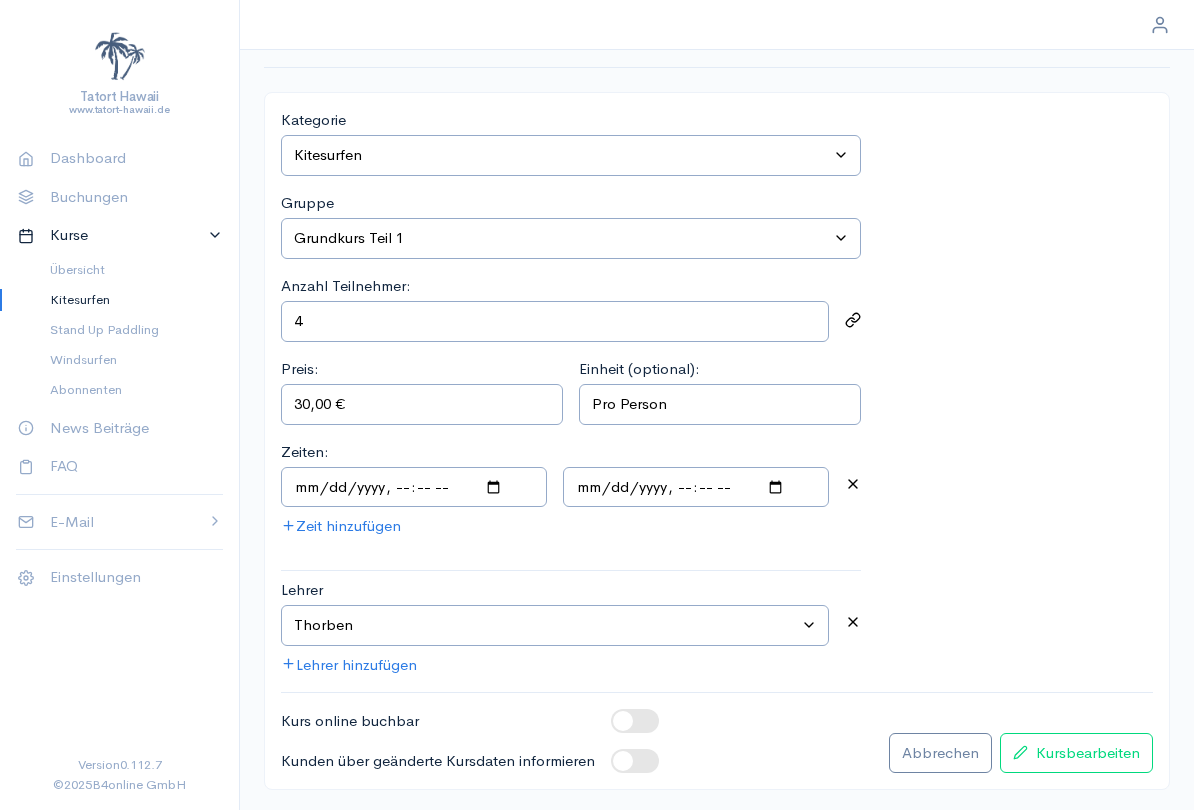 click on "Kurs  bearbeiten" at bounding box center [1076, 753] 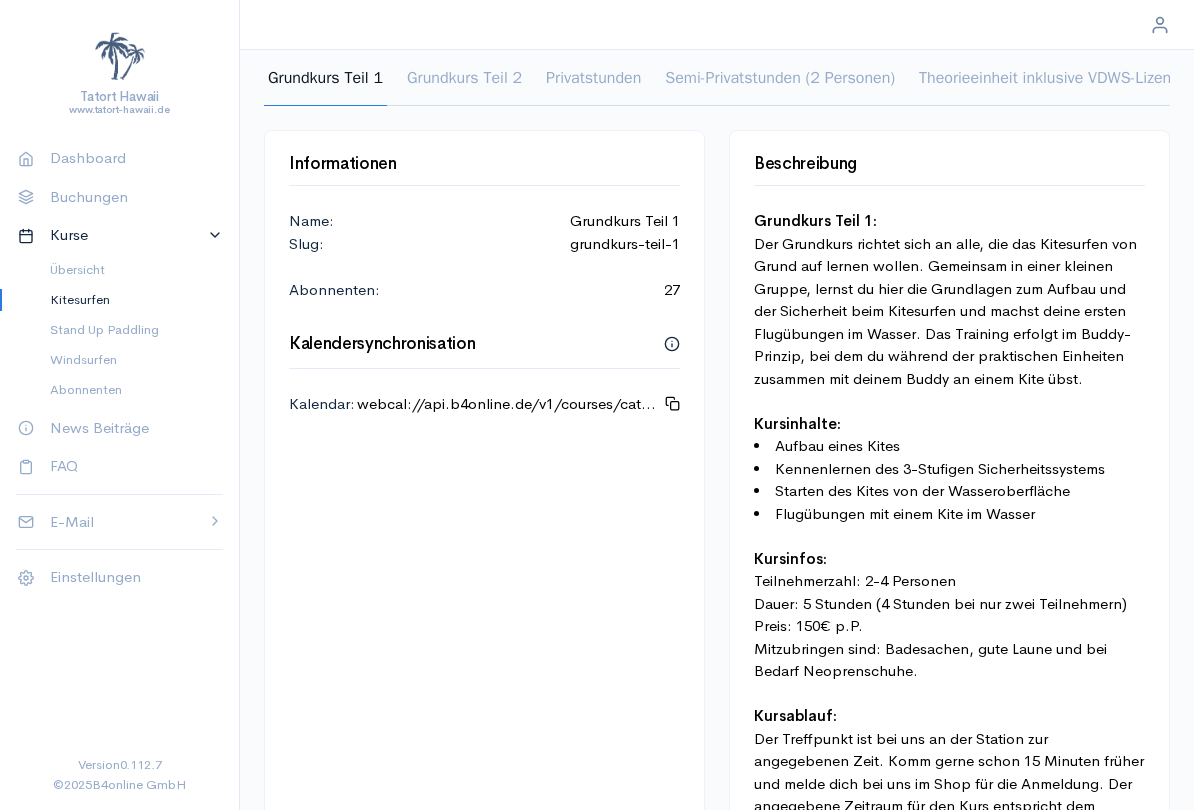 click on "Kitesurfen" at bounding box center [128, 300] 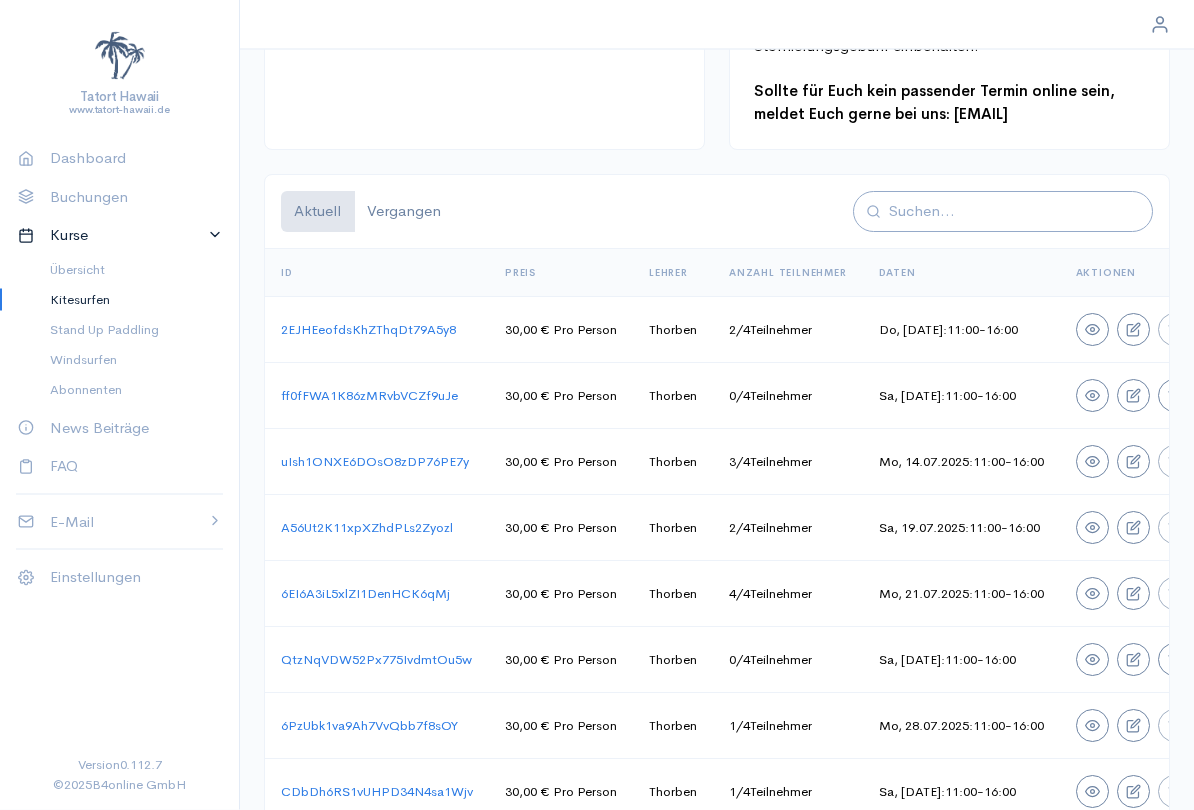 scroll, scrollTop: 1152, scrollLeft: 0, axis: vertical 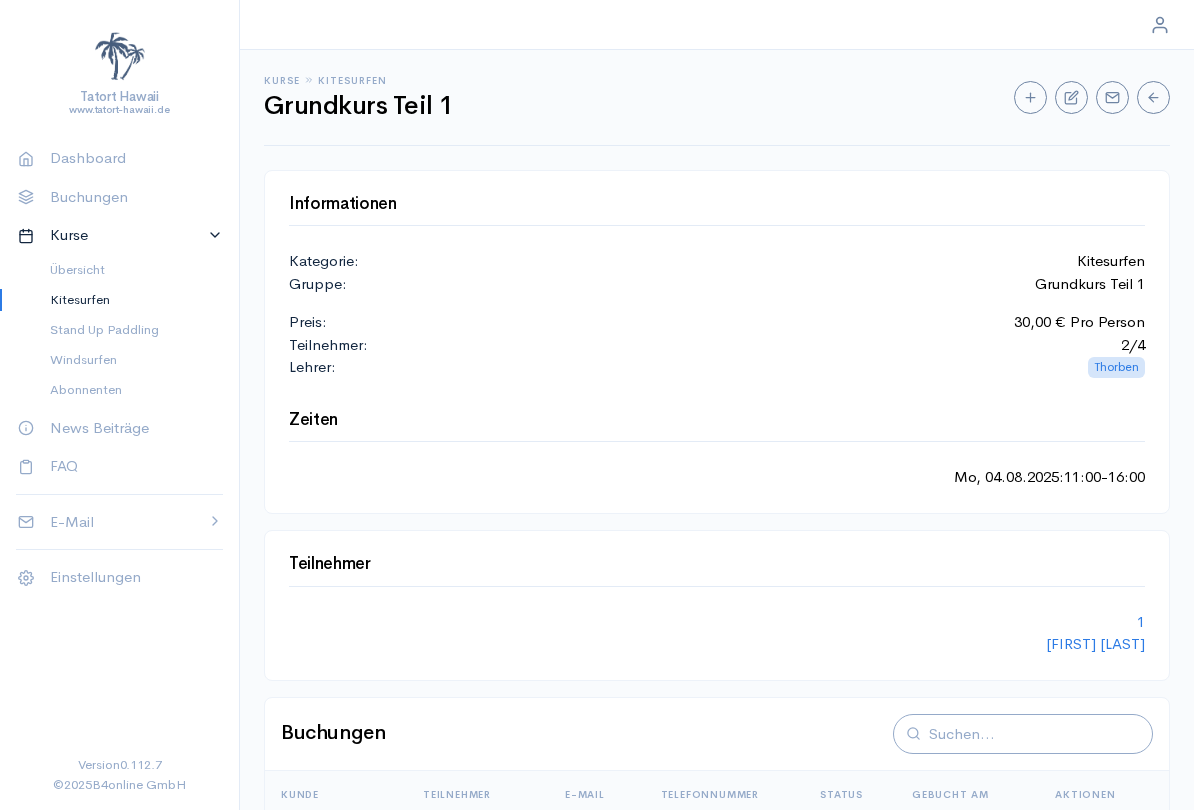 click on "Kitesurfen" at bounding box center (128, 300) 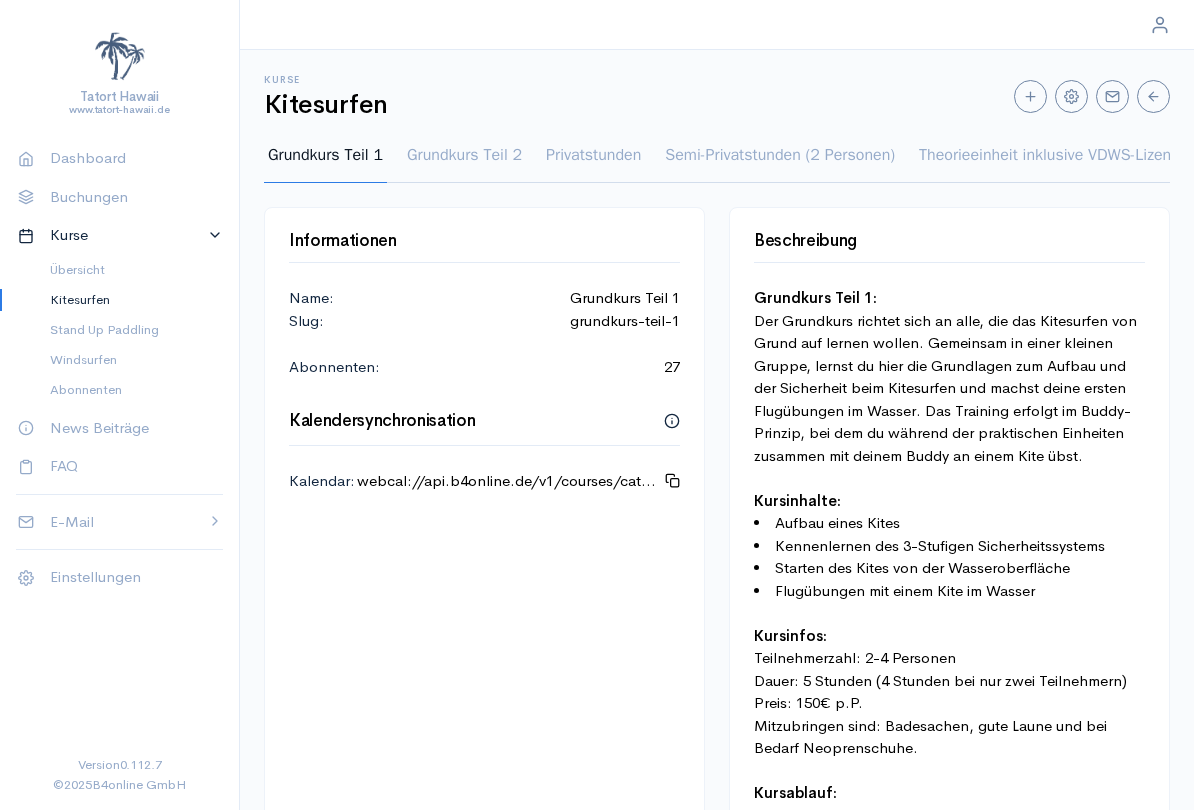 click on "Grundkurs Teil 1" at bounding box center [325, 163] 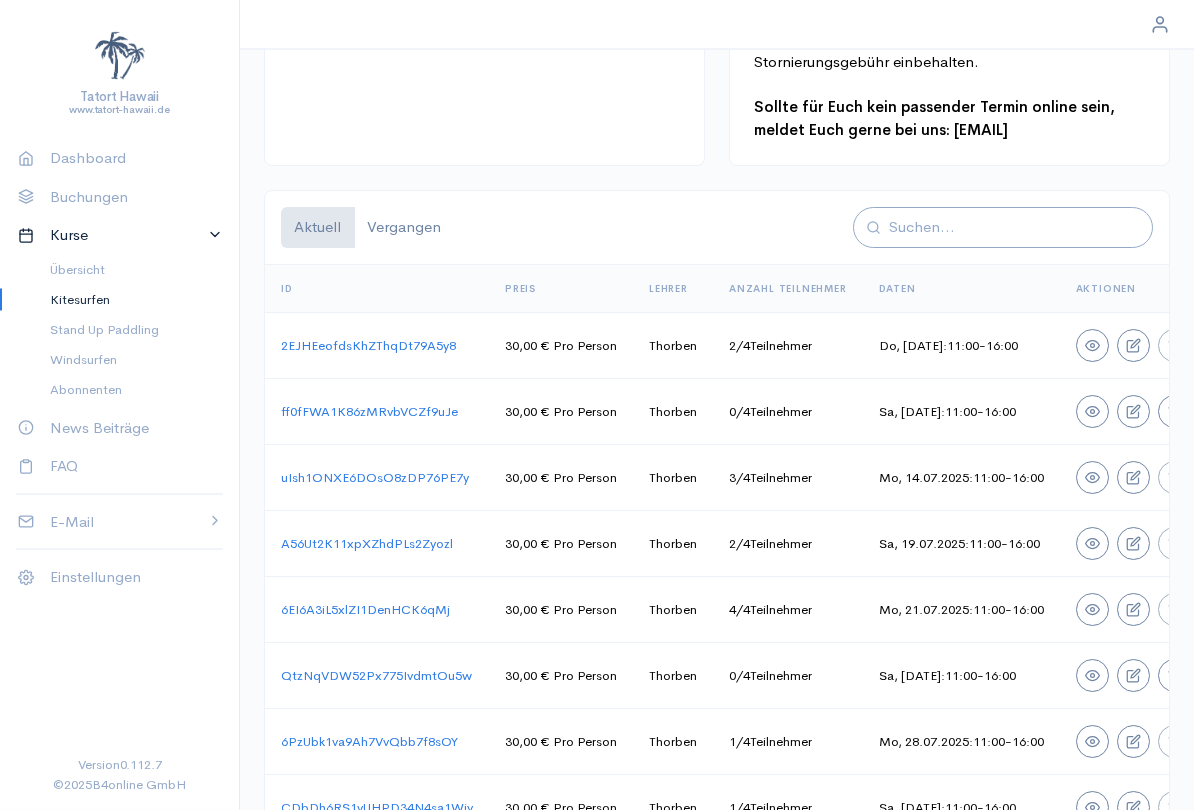 scroll, scrollTop: 1136, scrollLeft: 0, axis: vertical 